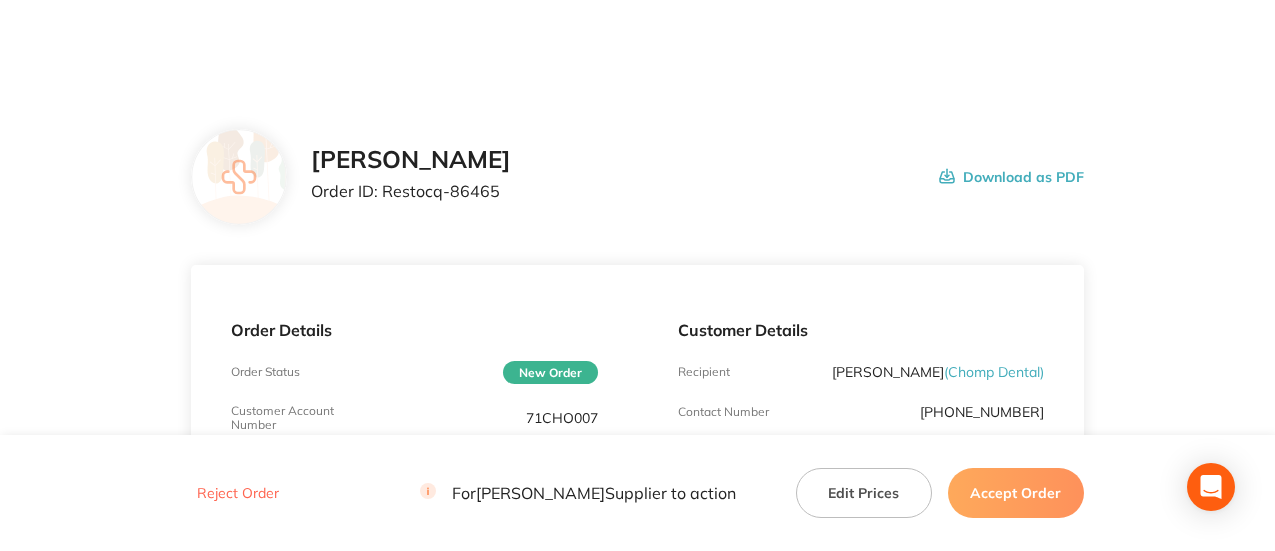 scroll, scrollTop: 0, scrollLeft: 0, axis: both 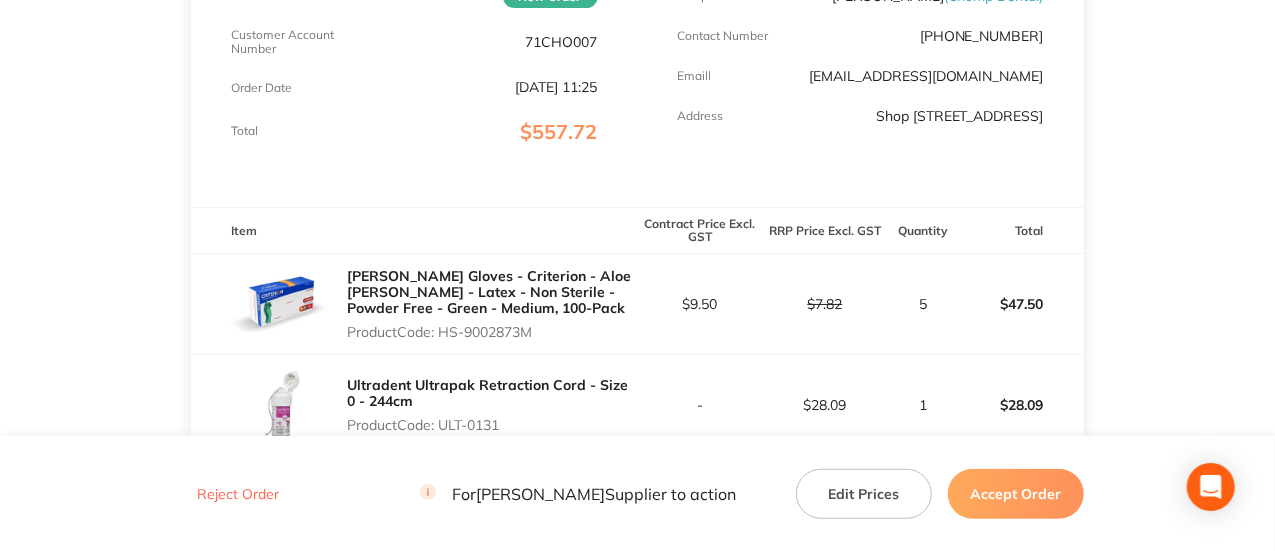 drag, startPoint x: 571, startPoint y: 324, endPoint x: 440, endPoint y: 341, distance: 132.09845 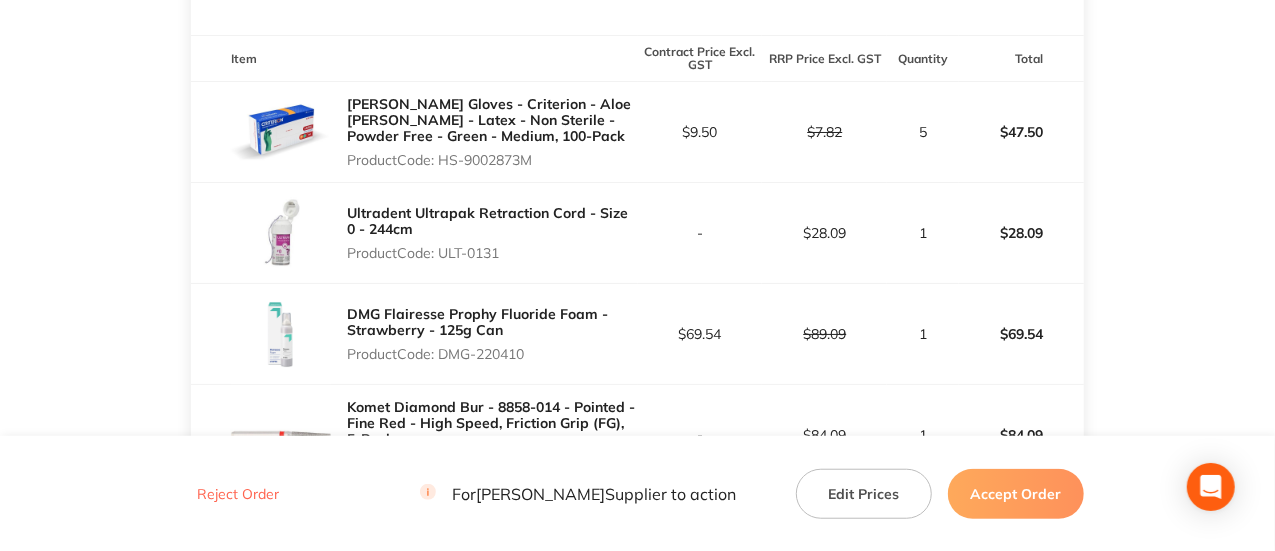 scroll, scrollTop: 549, scrollLeft: 0, axis: vertical 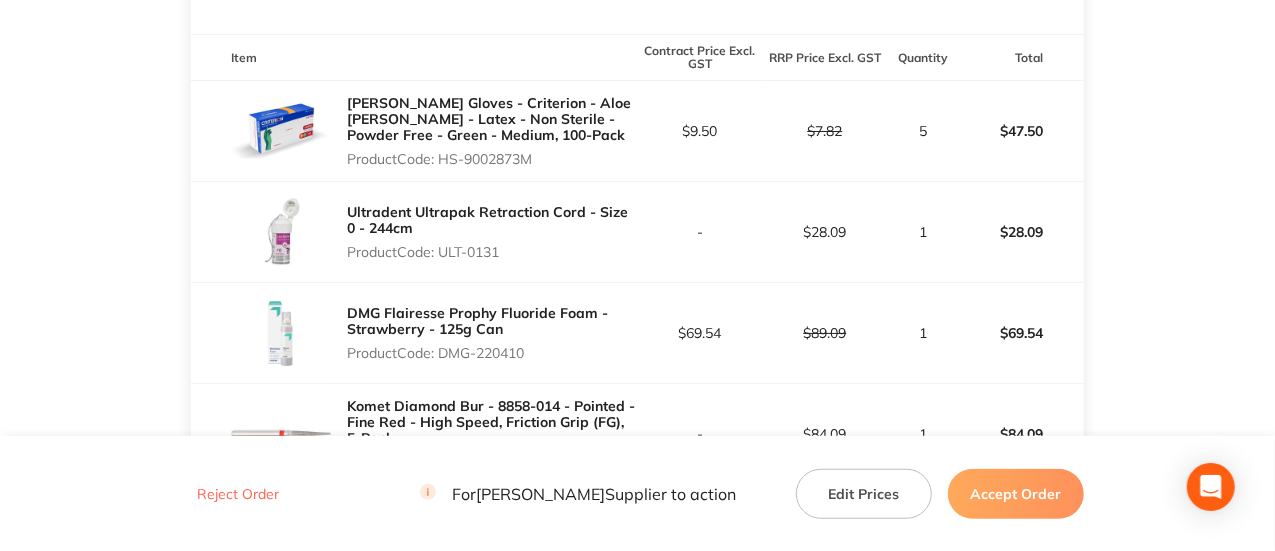 drag, startPoint x: 514, startPoint y: 261, endPoint x: 441, endPoint y: 259, distance: 73.02739 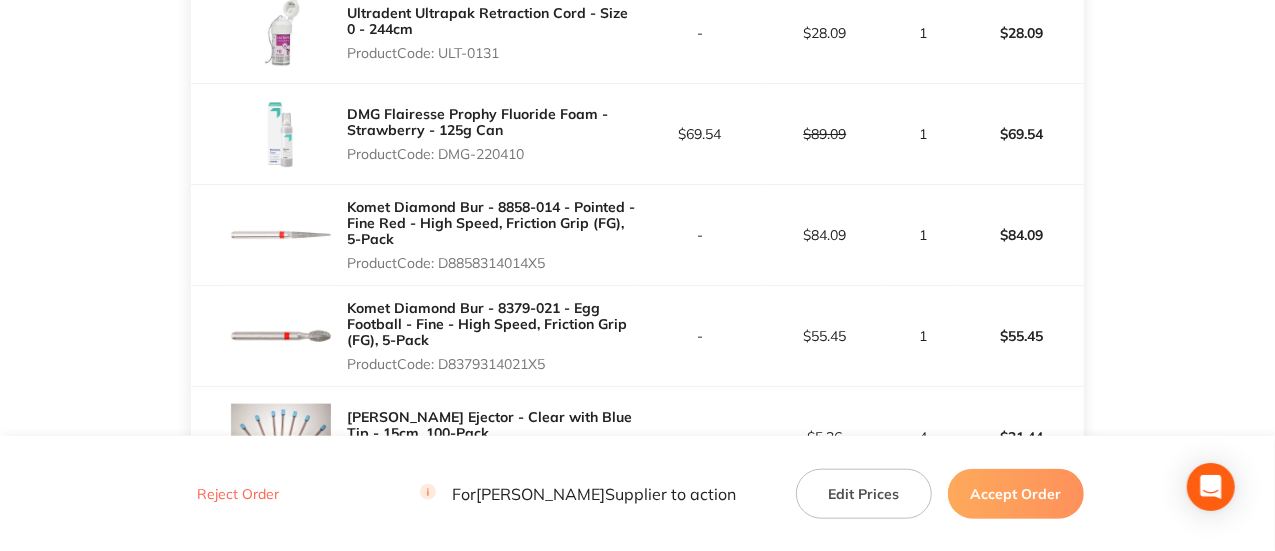 scroll, scrollTop: 748, scrollLeft: 0, axis: vertical 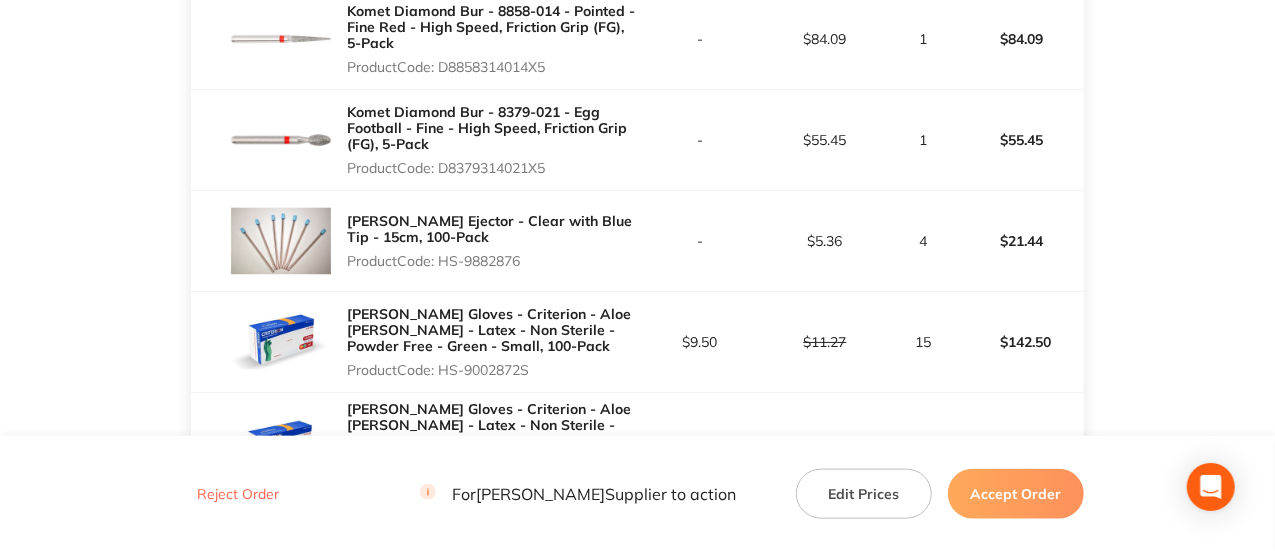 drag, startPoint x: 542, startPoint y: 270, endPoint x: 445, endPoint y: 265, distance: 97.128784 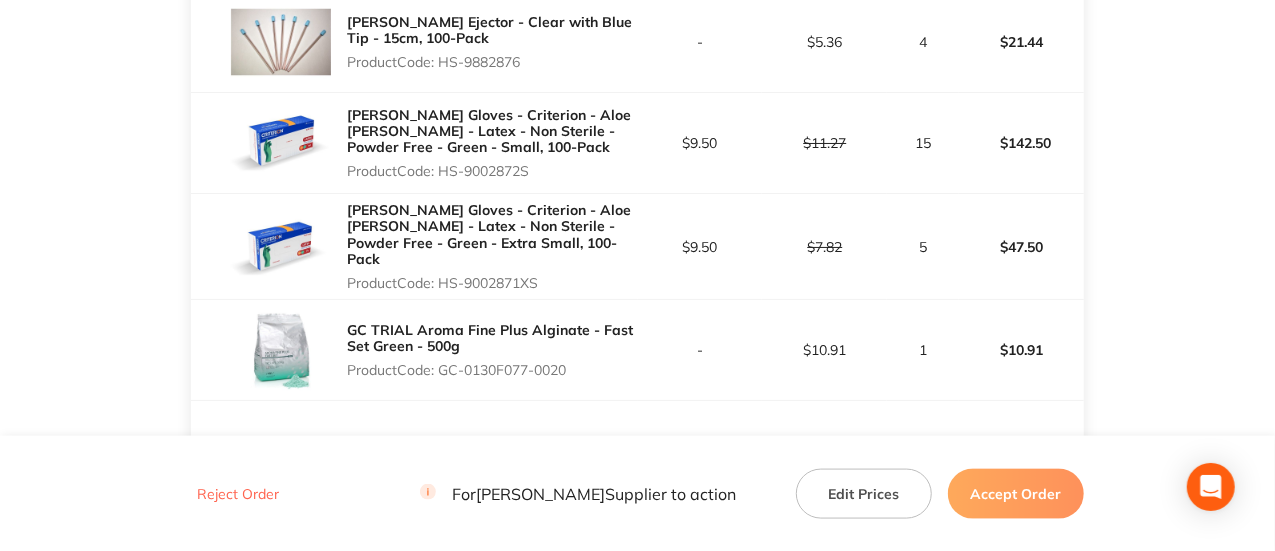 scroll, scrollTop: 1144, scrollLeft: 0, axis: vertical 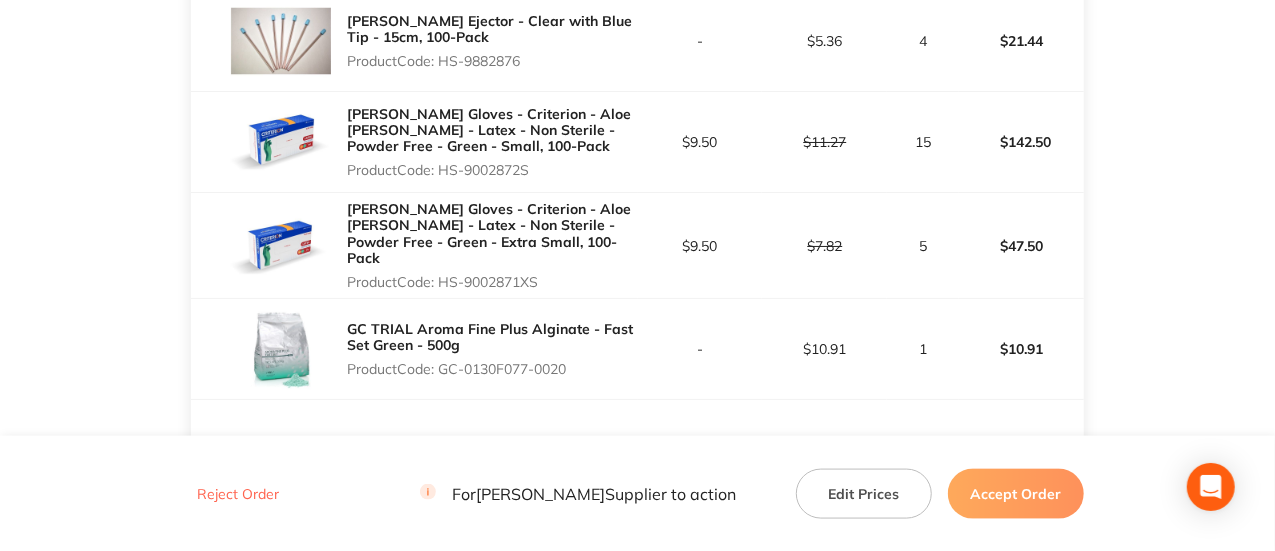 drag, startPoint x: 557, startPoint y: 170, endPoint x: 440, endPoint y: 176, distance: 117.15375 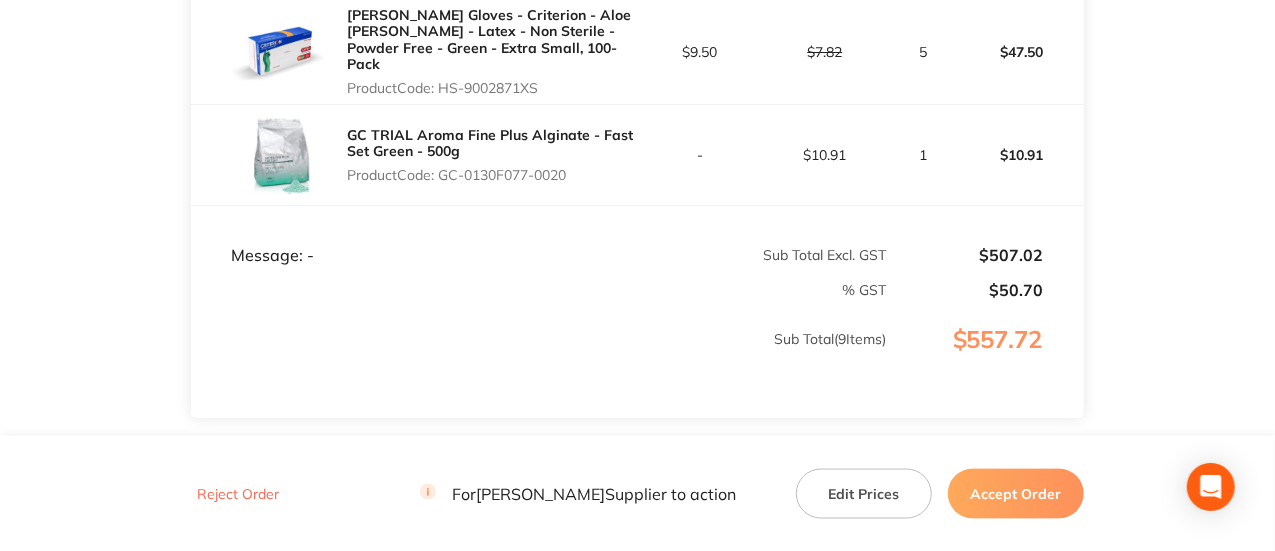 scroll, scrollTop: 1339, scrollLeft: 0, axis: vertical 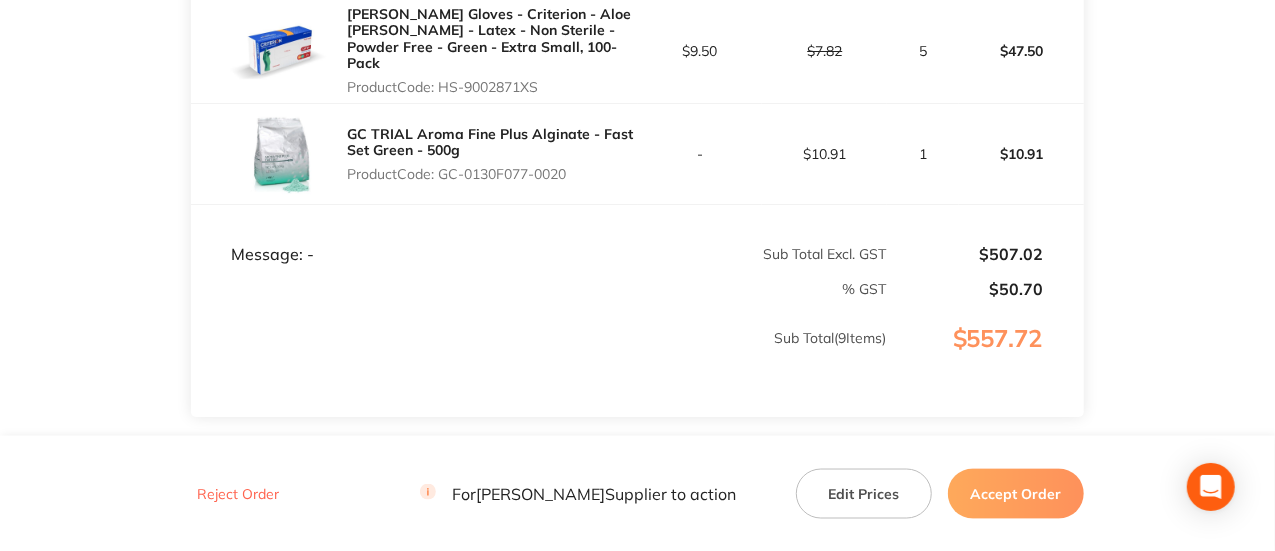 click on "% GST" at bounding box center [539, 281] 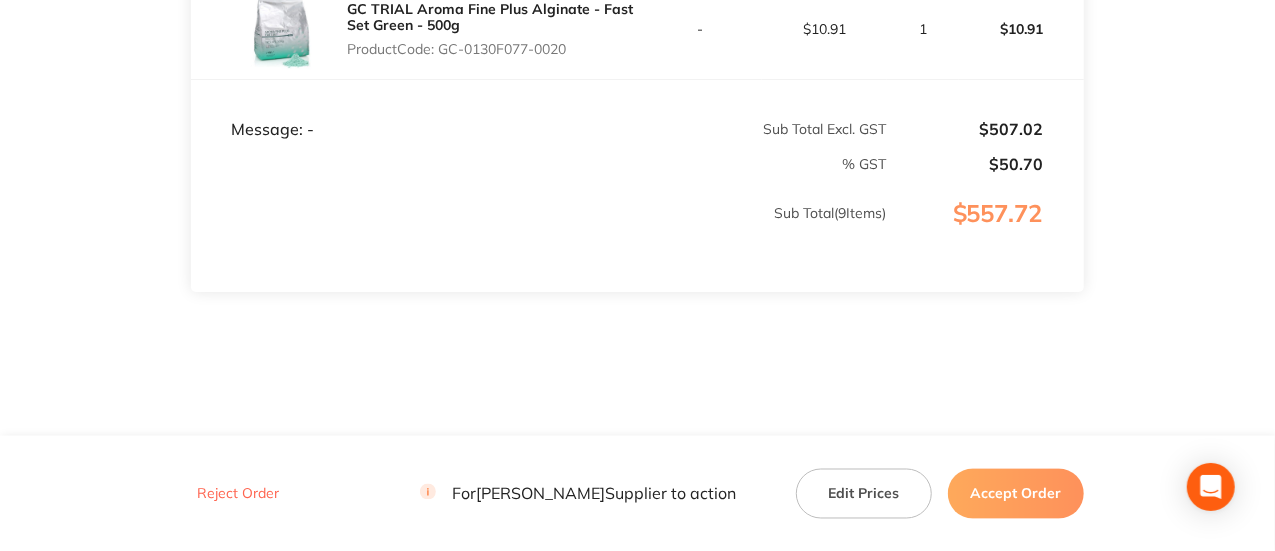 scroll, scrollTop: 1473, scrollLeft: 0, axis: vertical 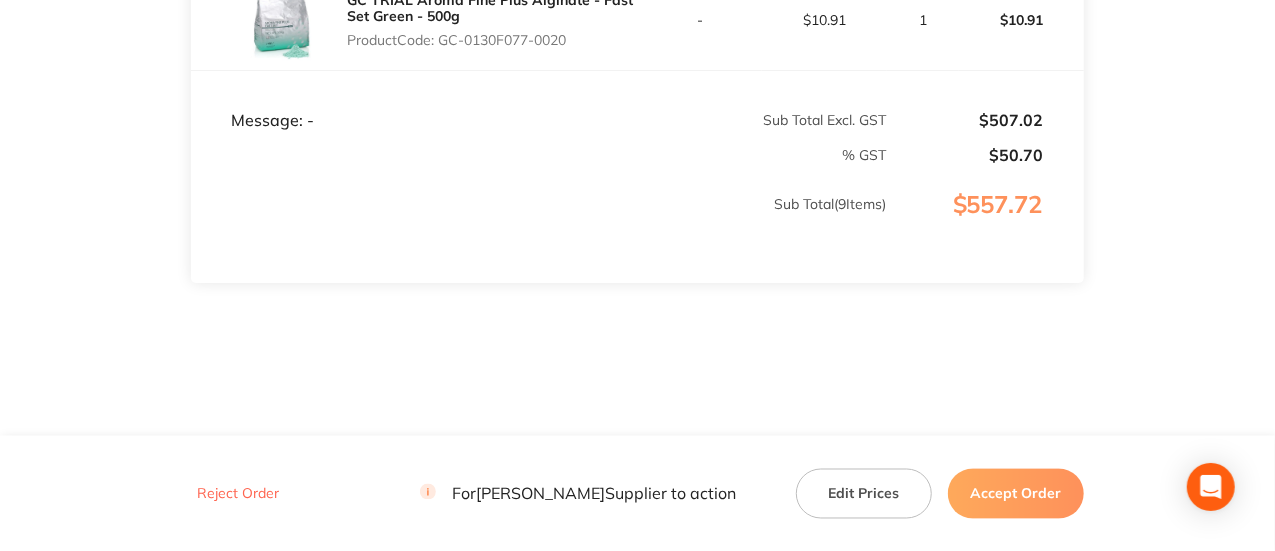 click on "Henry Schein Halas Order ID: Restocq- 86465 Download as PDF Order Details Order Status New Order Customer Account Number 71CHO007 Order Date Jul 14 2025, 11:25 Total  $557.72 Customer Details Recipient Jamie Ma  ( Chomp Dental ) Contact Number (07) 3180 3177 Emaill hello@chompdental.com.au Address Shop 3/11 The Corso, Seven Hills QLD 4170  Item Contract Price Excl. GST RRP Price Excl. GST Quantity Total Henry Schein Gloves - Criterion - Aloe Vera - Latex - Non Sterile - Powder Free - Green - Medium, 100-Pack Product   Code:  HS-9002873M $9.50 $7.82 5 $47.50 Ultradent Ultrapak Retraction Cord - Size 0 - 244cm Product   Code:  ULT-0131 - $28.09 1 $28.09 DMG Flairesse Prophy Fluoride Foam - Strawberry - 125g Can Product   Code:  DMG-220410 $69.54 $89.09 1 $69.54 Komet Diamond Bur - 8858-014 - Pointed - Fine Red - High Speed, Friction Grip (FG), 5-Pack Product   Code:  D8858314014X5 - $84.09 1 $84.09 Komet Diamond Bur - 8379-021 - Egg Football - Fine - High Speed, Friction Grip (FG), 5-Pack Product  - $55.45 1 -" at bounding box center [637, -471] 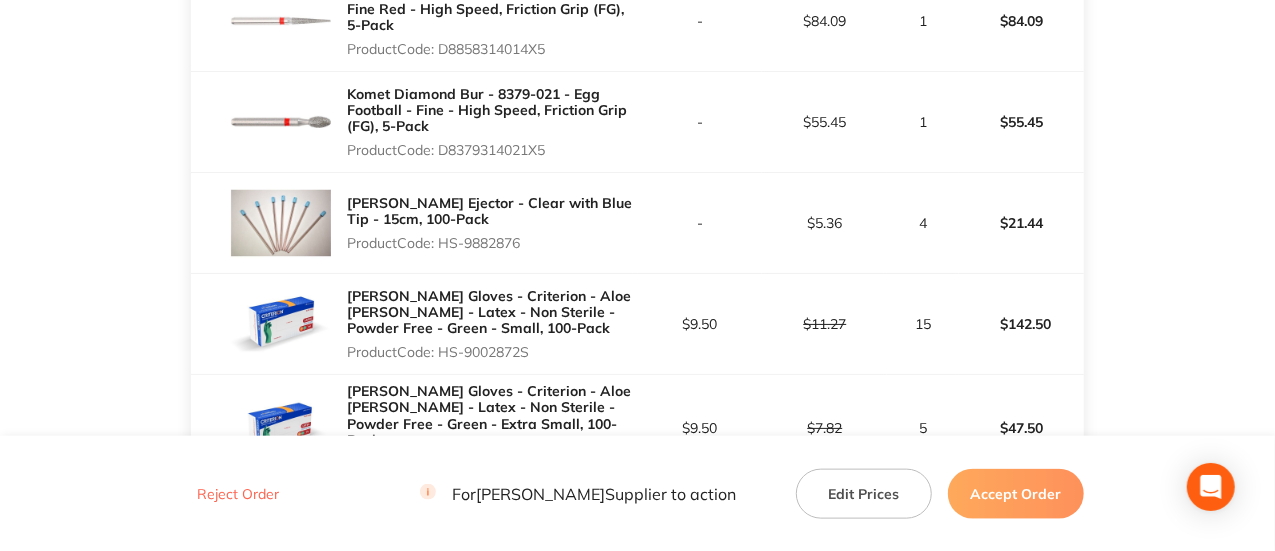scroll, scrollTop: 941, scrollLeft: 0, axis: vertical 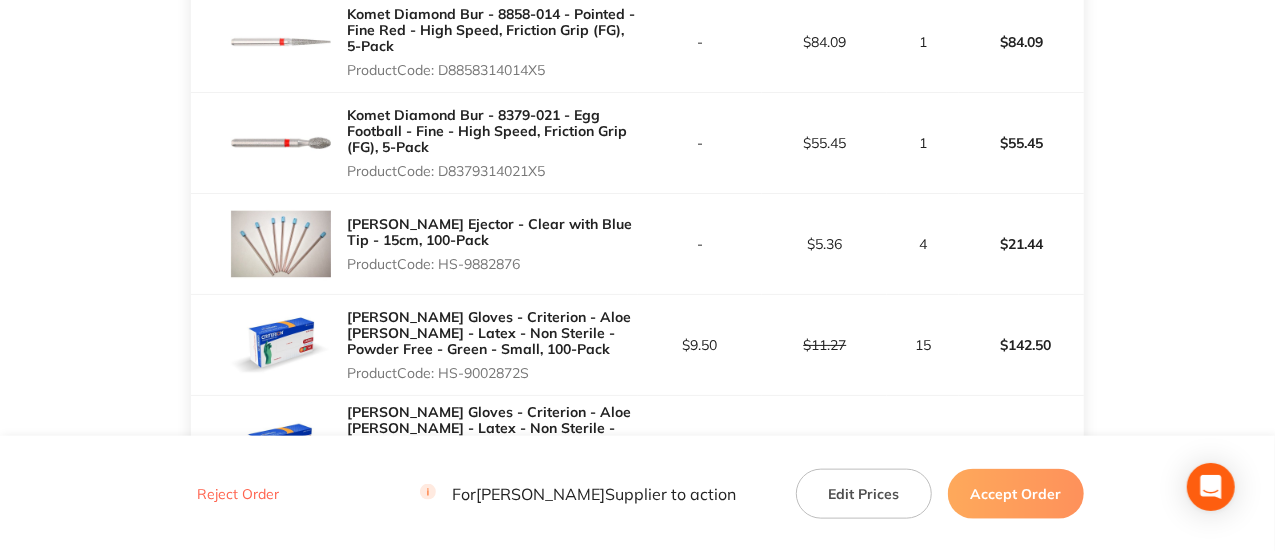 click on "Henry Schein Halas Order ID: Restocq- 86465 Download as PDF Order Details Order Status New Order Customer Account Number 71CHO007 Order Date Jul 14 2025, 11:25 Total  $557.72 Customer Details Recipient Jamie Ma  ( Chomp Dental ) Contact Number (07) 3180 3177 Emaill hello@chompdental.com.au Address Shop 3/11 The Corso, Seven Hills QLD 4170  Item Contract Price Excl. GST RRP Price Excl. GST Quantity Total Henry Schein Gloves - Criterion - Aloe Vera - Latex - Non Sterile - Powder Free - Green - Medium, 100-Pack Product   Code:  HS-9002873M $9.50 $7.82 5 $47.50 Ultradent Ultrapak Retraction Cord - Size 0 - 244cm Product   Code:  ULT-0131 - $28.09 1 $28.09 DMG Flairesse Prophy Fluoride Foam - Strawberry - 125g Can Product   Code:  DMG-220410 $69.54 $89.09 1 $69.54 Komet Diamond Bur - 8858-014 - Pointed - Fine Red - High Speed, Friction Grip (FG), 5-Pack Product   Code:  D8858314014X5 - $84.09 1 $84.09 Komet Diamond Bur - 8379-021 - Egg Football - Fine - High Speed, Friction Grip (FG), 5-Pack Product  - $55.45 1 -" at bounding box center (637, -666) 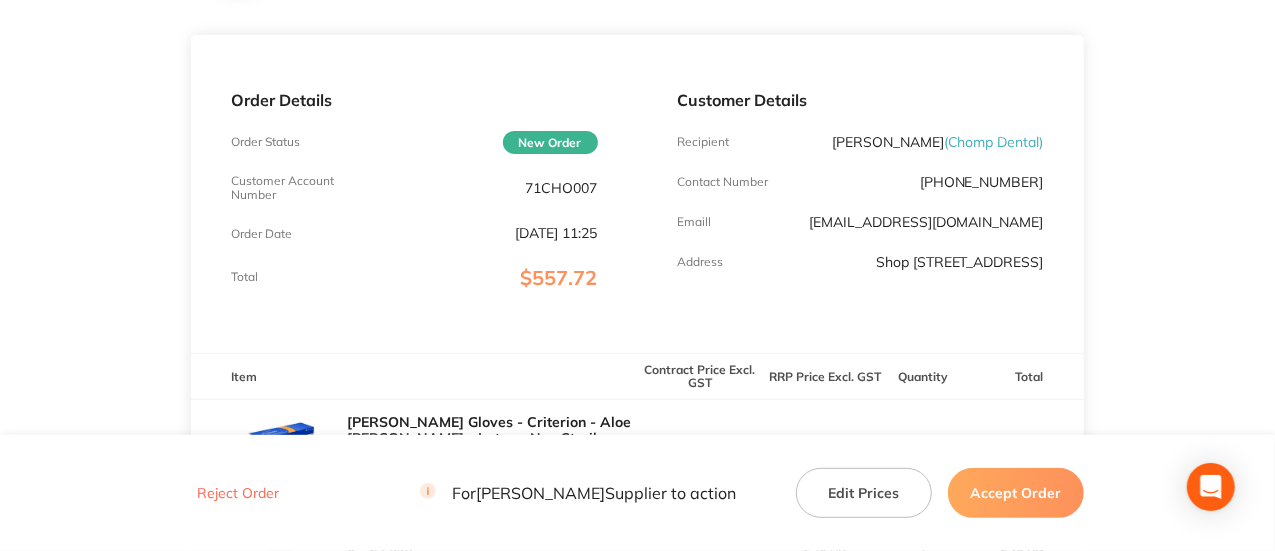 scroll, scrollTop: 0, scrollLeft: 0, axis: both 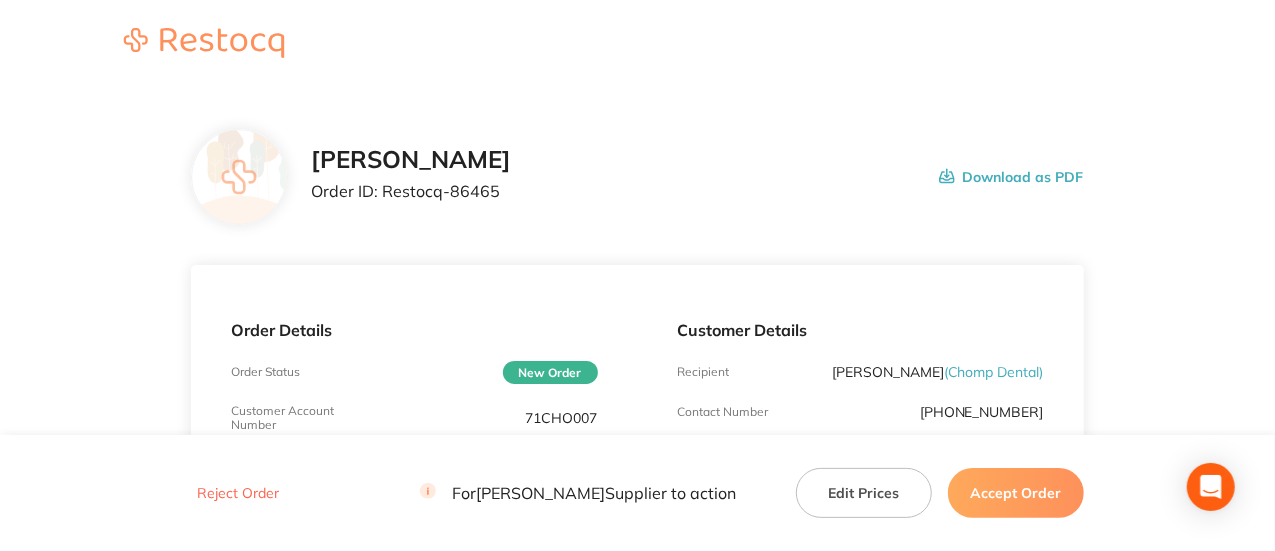 click on "Order ID: Restocq- 86465" at bounding box center [411, 191] 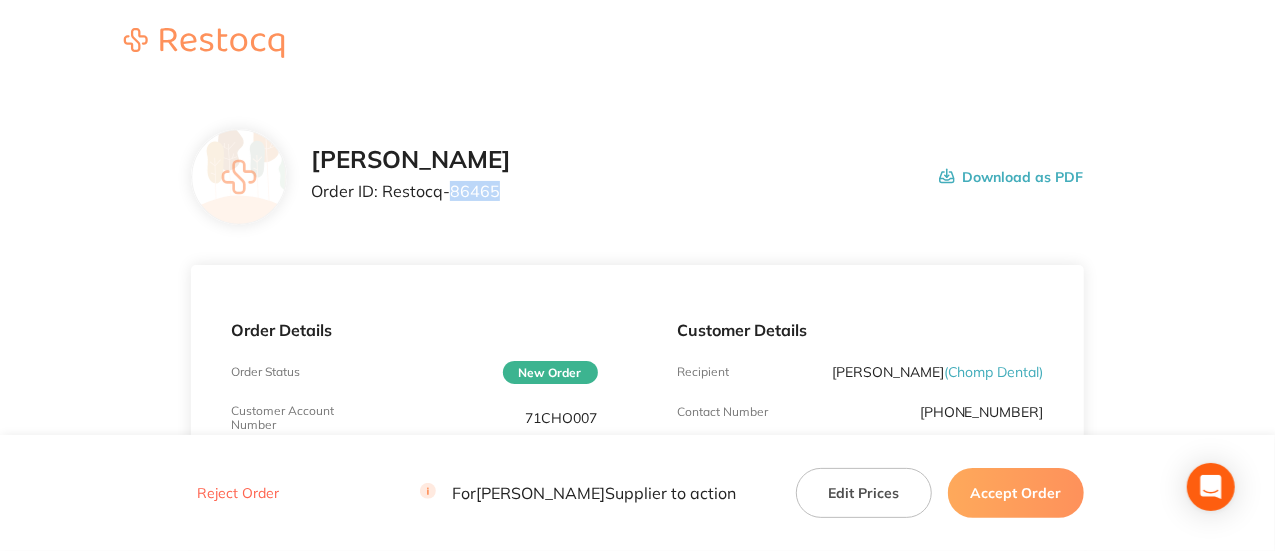 click on "Order ID: Restocq- 86465" at bounding box center (411, 191) 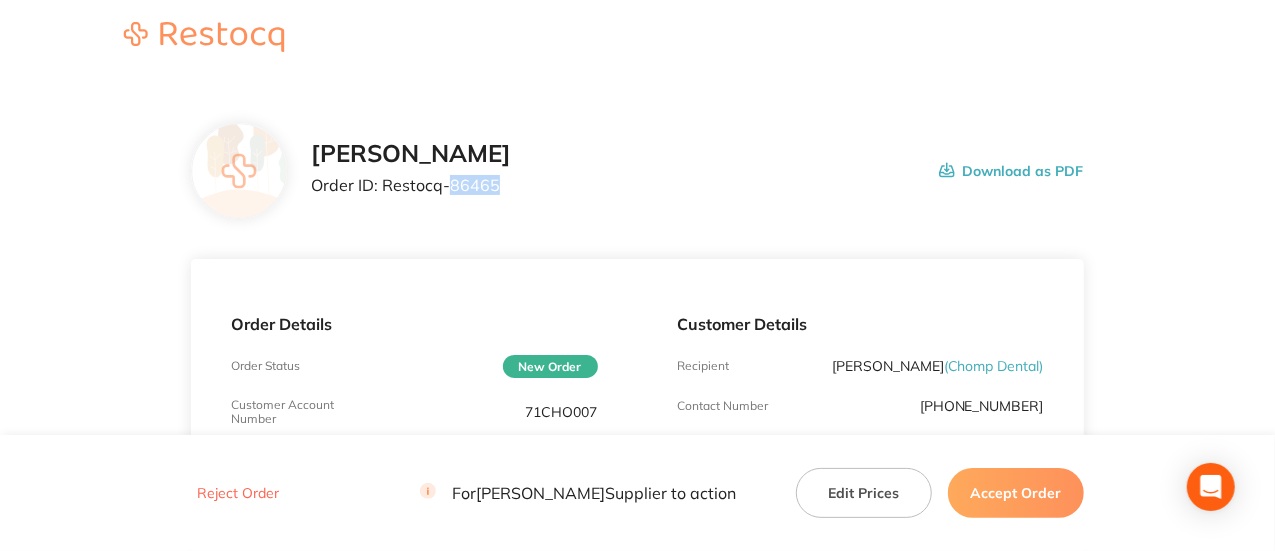 scroll, scrollTop: 0, scrollLeft: 0, axis: both 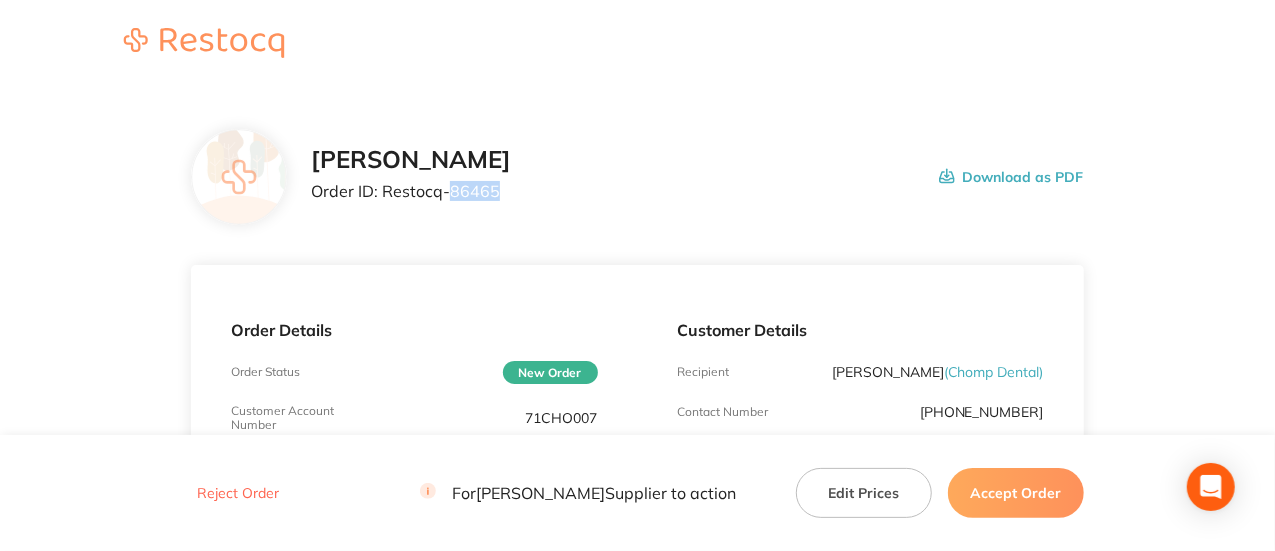 click on "Accept Order" at bounding box center (1016, 493) 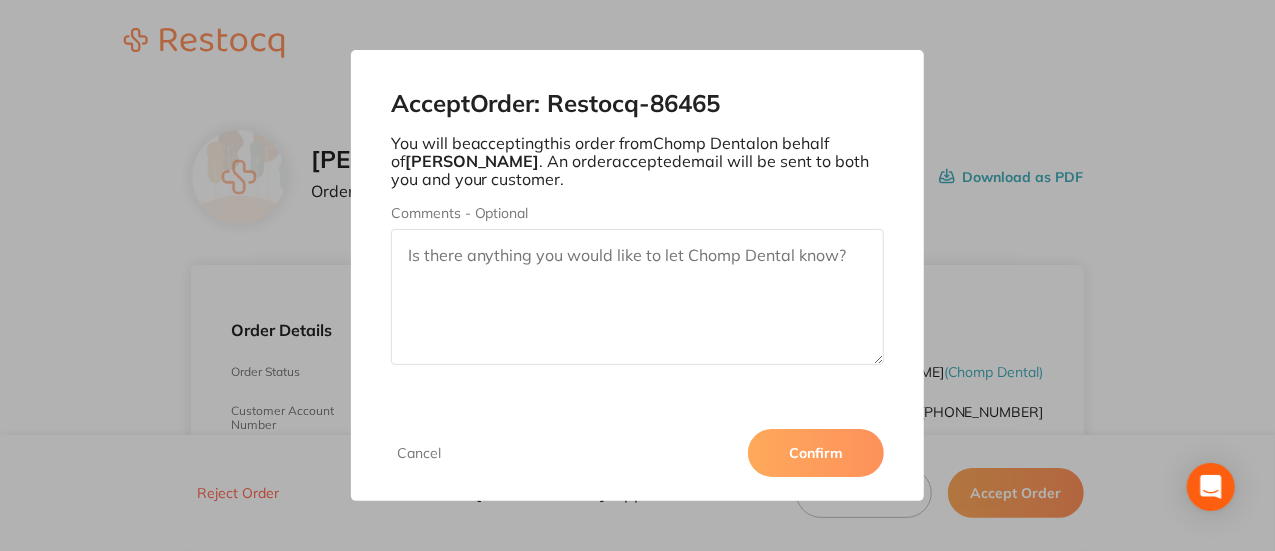 click on "Accept  Order: Restocq- 86465 You will be  accepting  this order from  Chomp Dental  on behalf of  Henry Schein Halas . An order  accepted  email will be sent to both you and your customer. Comments - Optional Cancel Confirm Forward this email confirmation to anyone? You can forward this order via email to notify your team or you can share a link to the order. Email (Use commas for multiple addresses) Send Or Copy Order Link  Don’t show this message again" at bounding box center (637, 275) 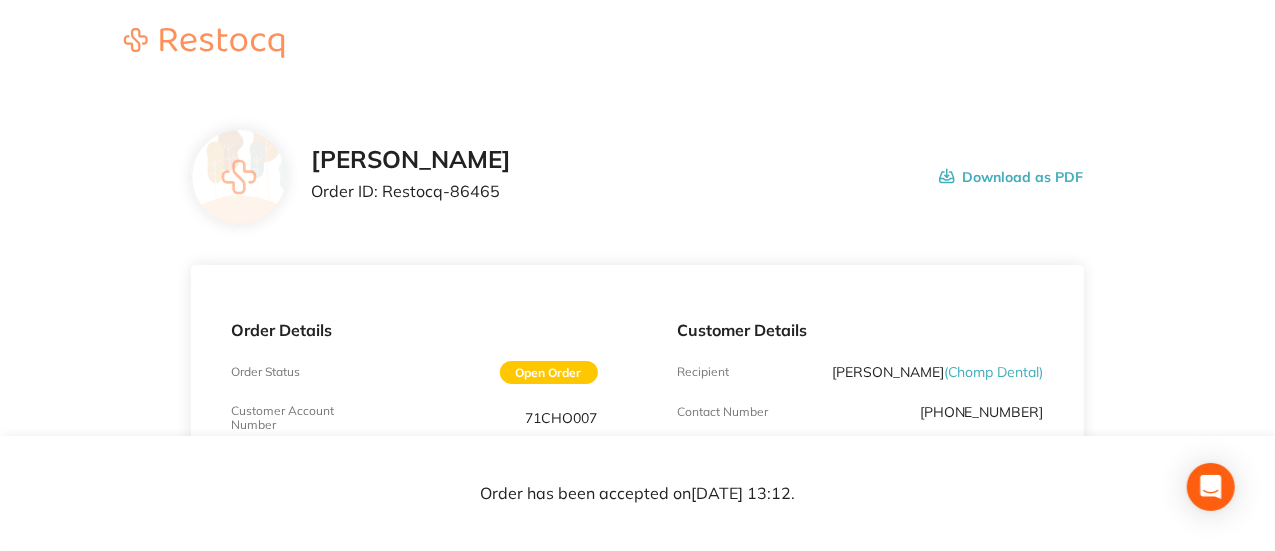 click on "Henry Schein Halas Order ID: Restocq- 86465" at bounding box center (411, 177) 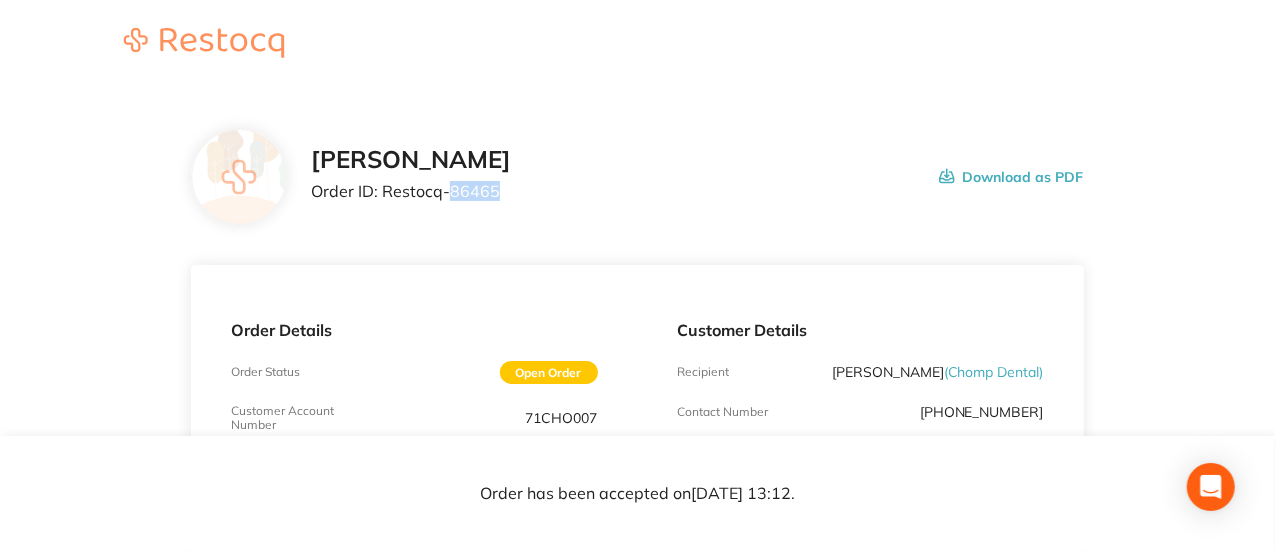 click on "Order ID: Restocq- 86465" at bounding box center [411, 191] 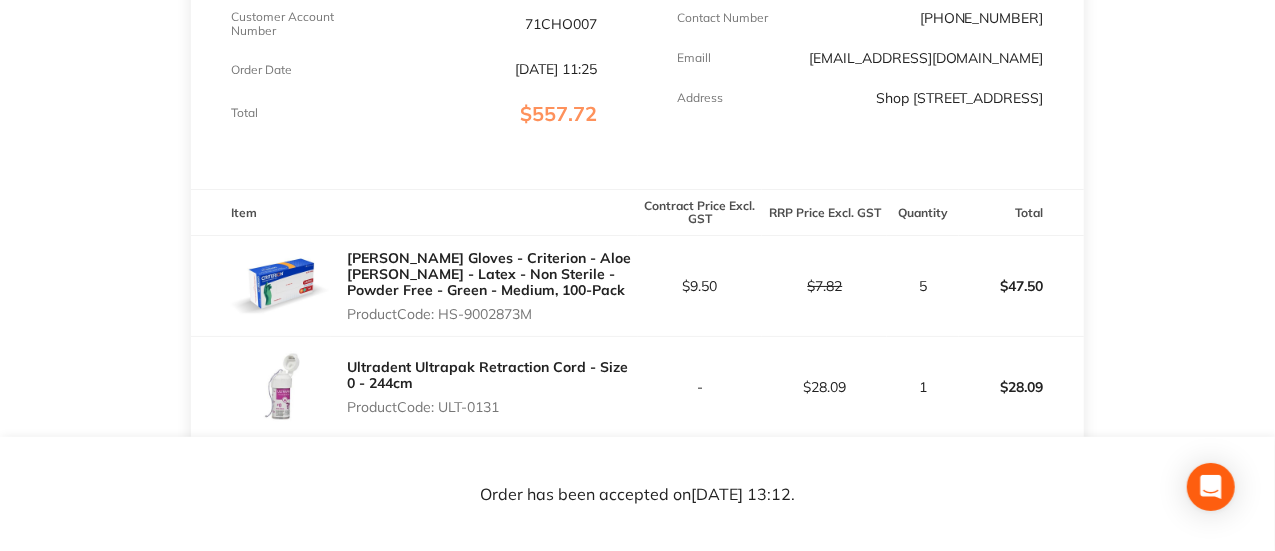 scroll, scrollTop: 324, scrollLeft: 0, axis: vertical 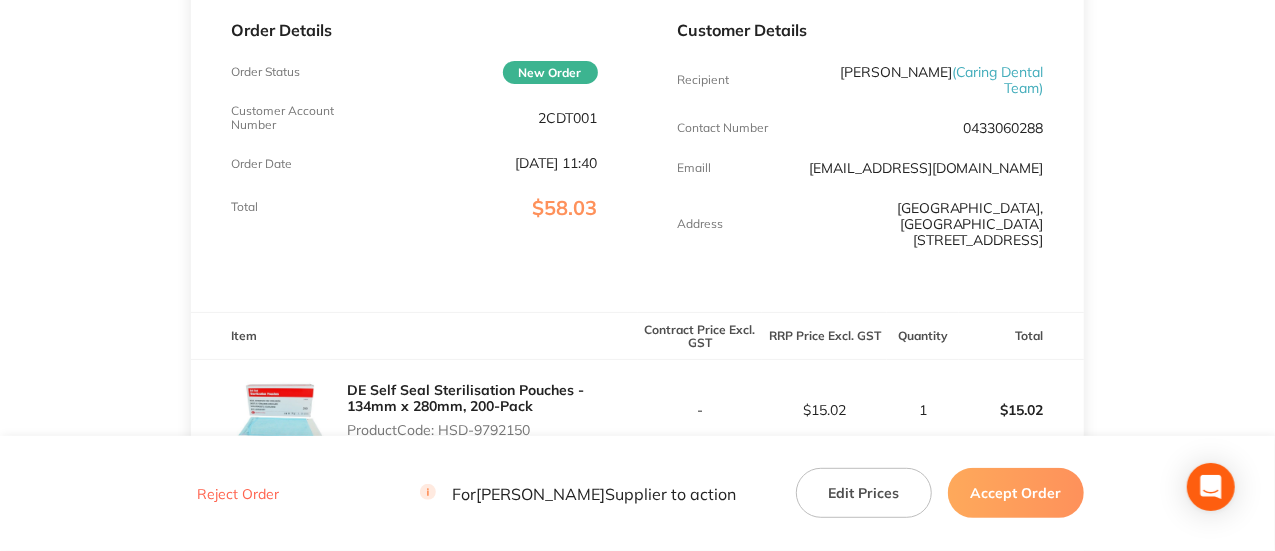 click on "2CDT001" at bounding box center [568, 118] 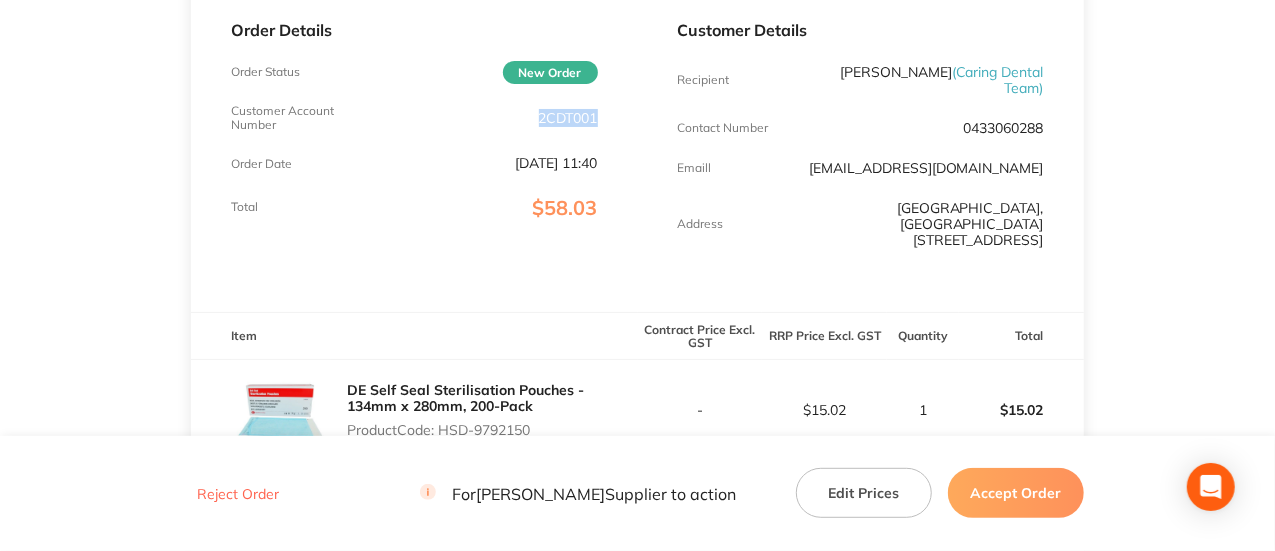 click on "2CDT001" at bounding box center [568, 118] 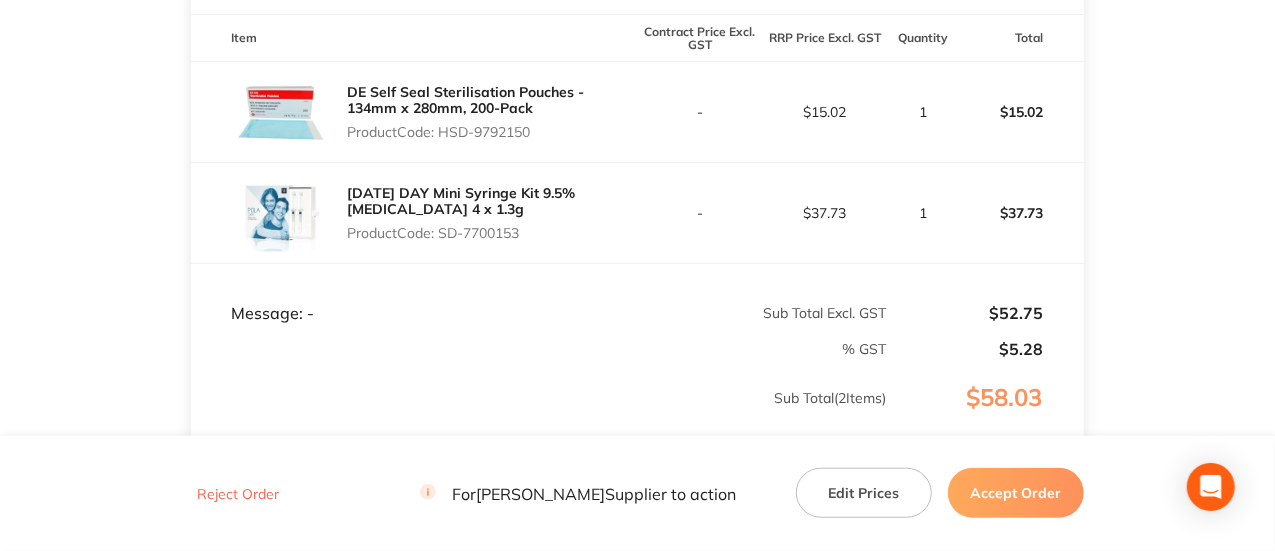 scroll, scrollTop: 599, scrollLeft: 0, axis: vertical 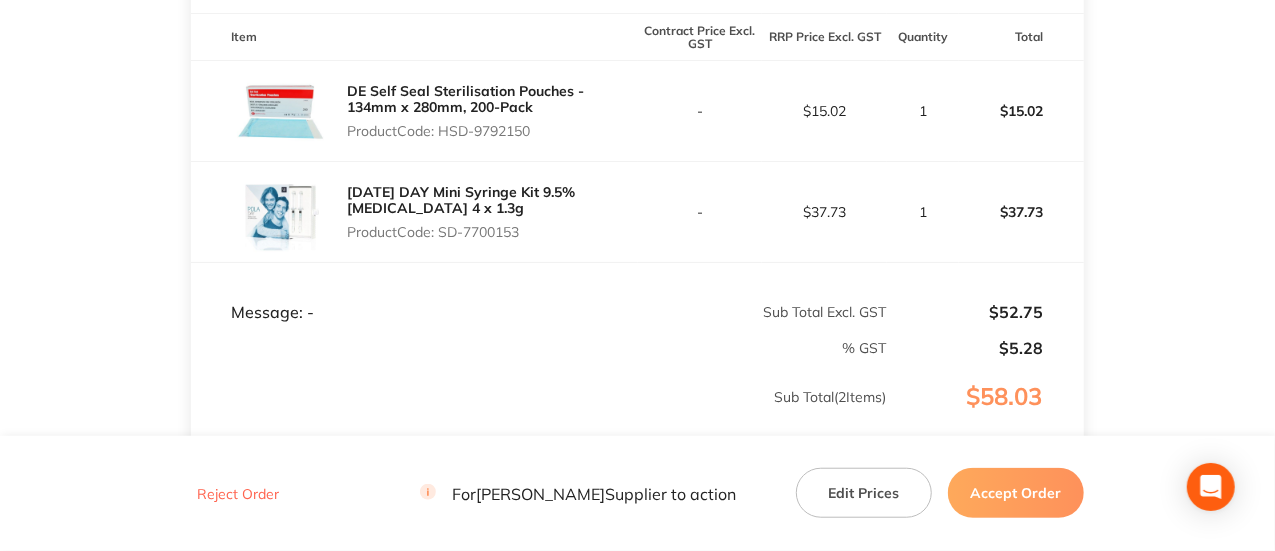 drag, startPoint x: 550, startPoint y: 109, endPoint x: 439, endPoint y: 116, distance: 111.220505 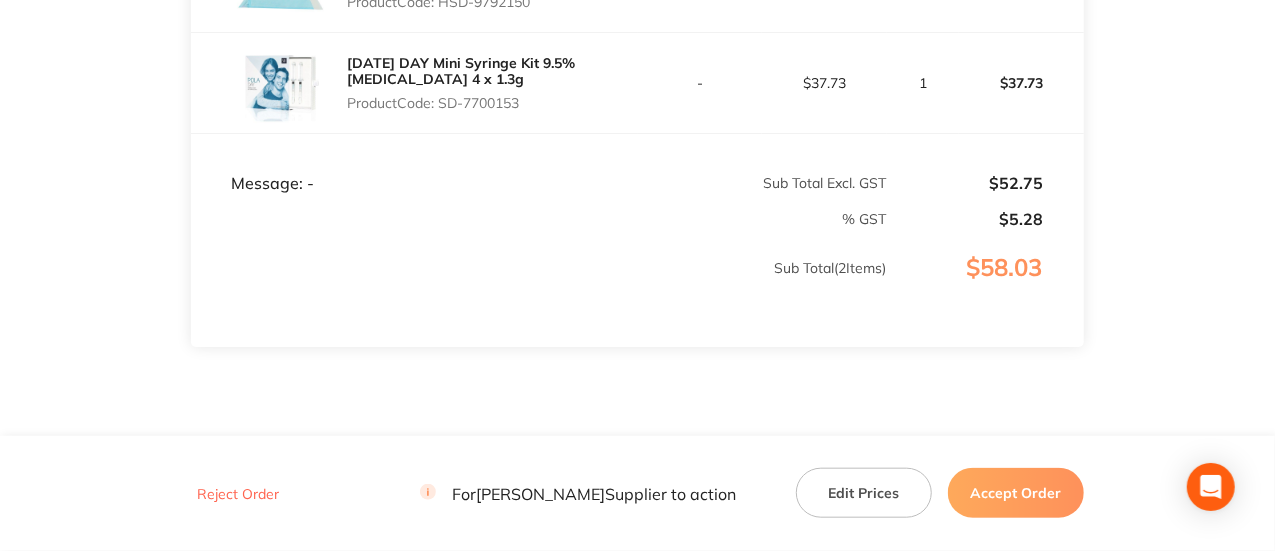 scroll, scrollTop: 782, scrollLeft: 0, axis: vertical 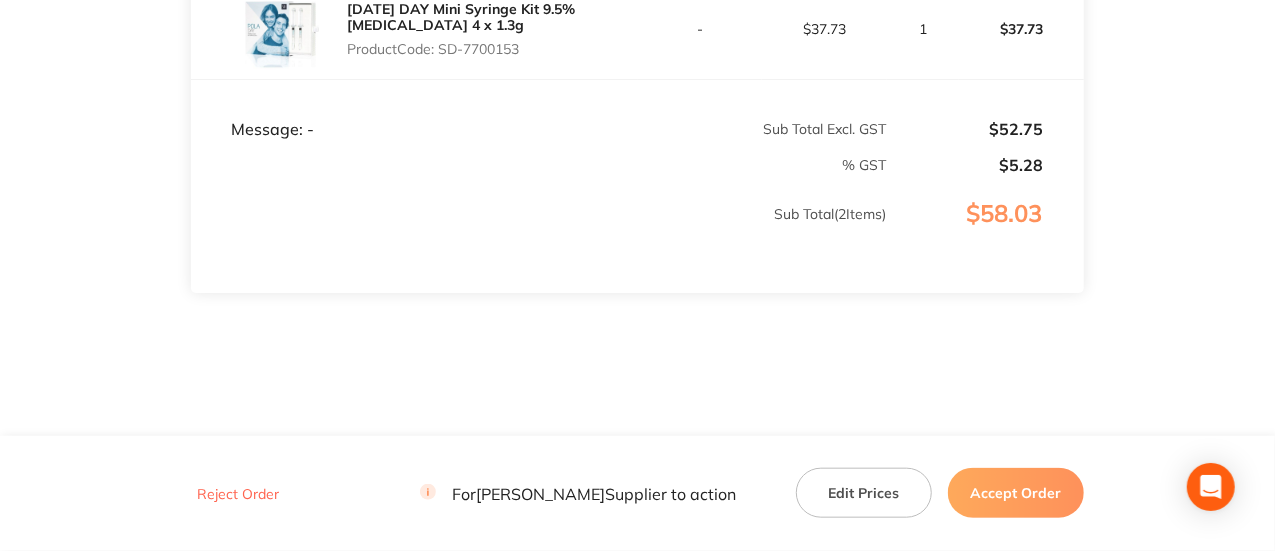 click on "Accept Order" at bounding box center (1016, 493) 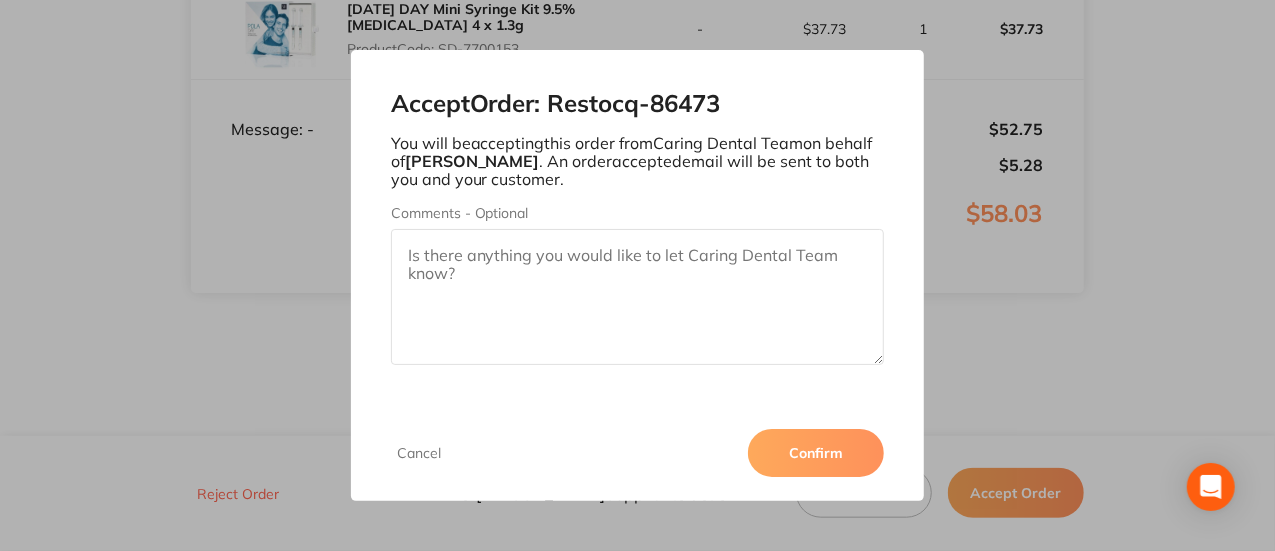 click on "Confirm" at bounding box center (816, 453) 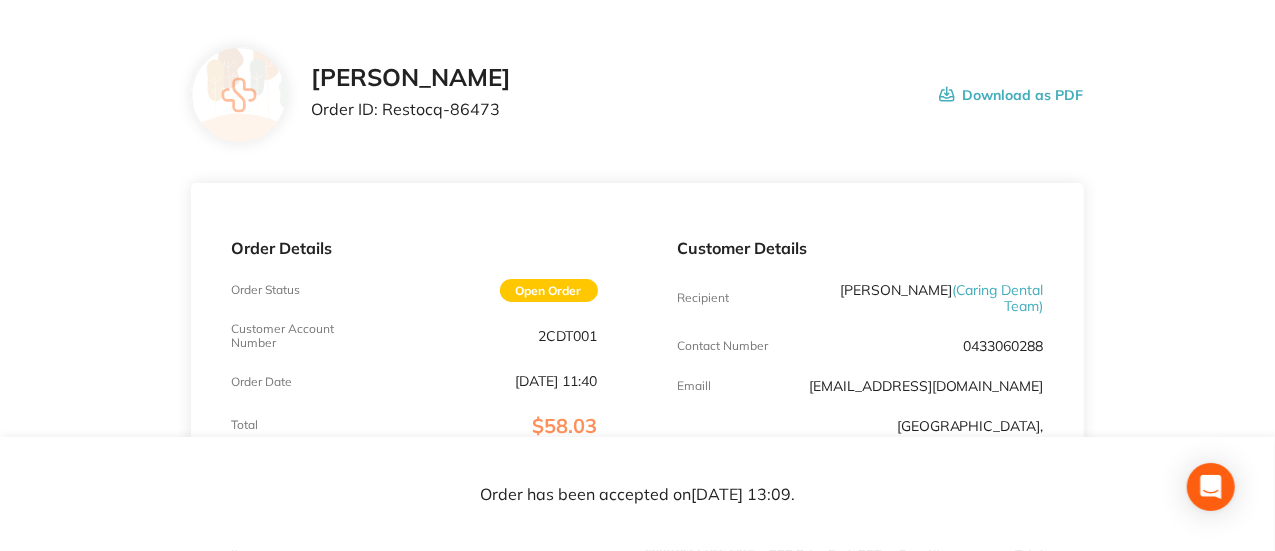 click on "Order ID: Restocq- 86473" at bounding box center (411, 109) 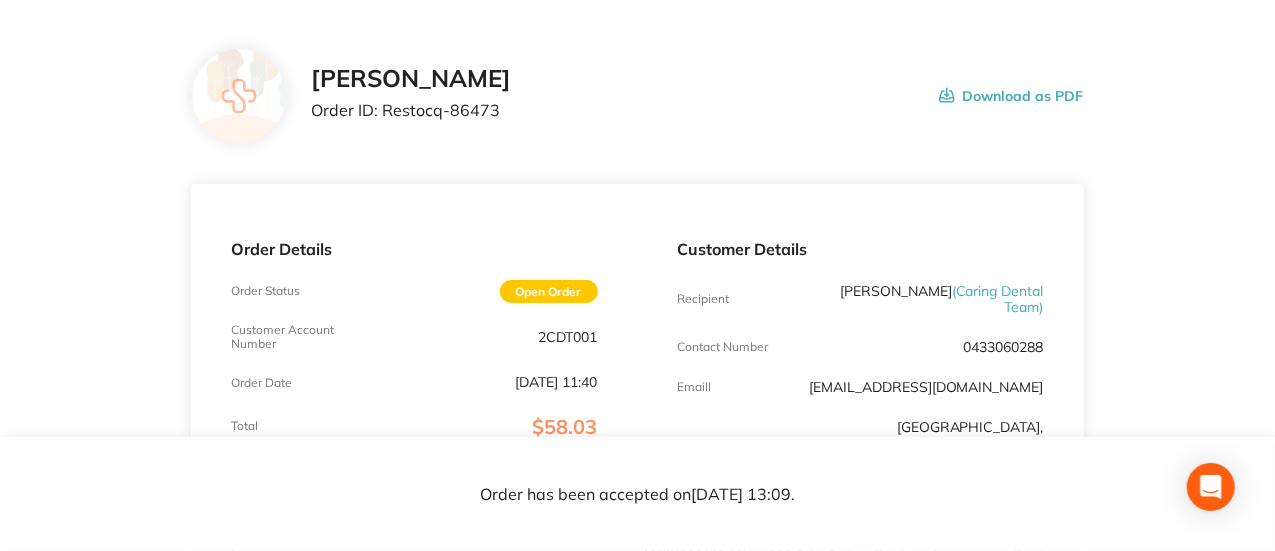 click on "Order ID: Restocq- 86473" at bounding box center [411, 110] 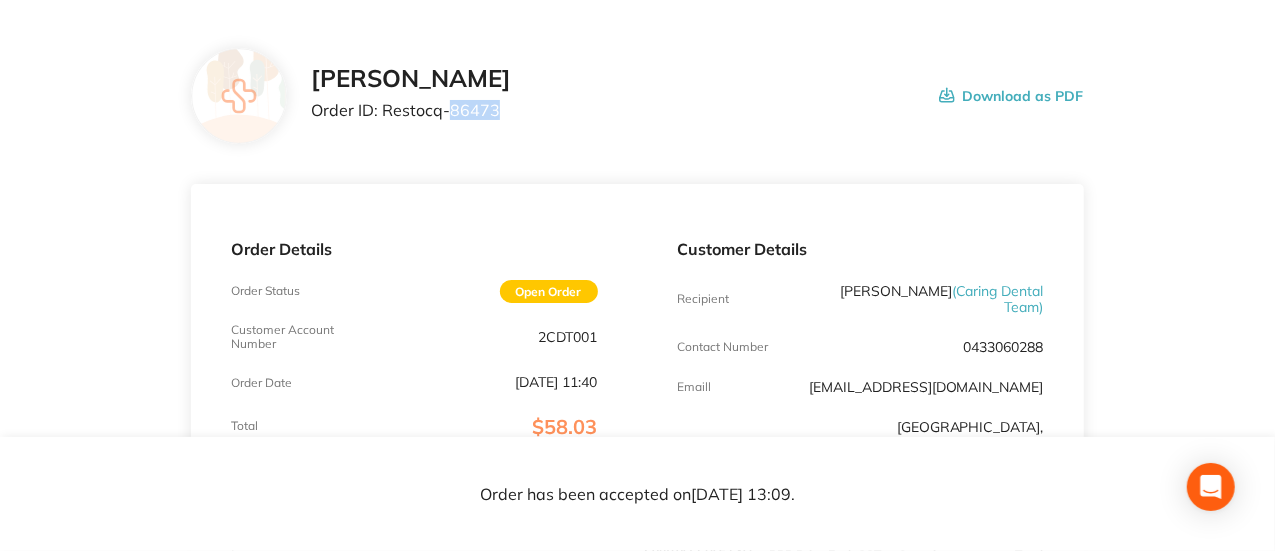 click on "Order ID: Restocq- 86473" at bounding box center [411, 110] 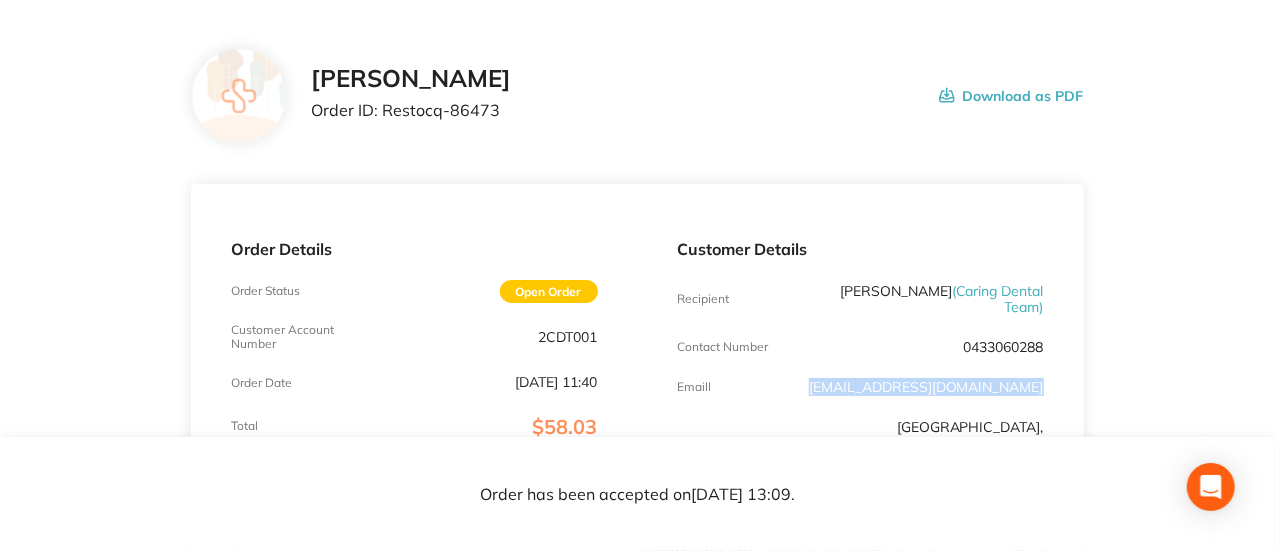 drag, startPoint x: 1054, startPoint y: 361, endPoint x: 840, endPoint y: 374, distance: 214.3945 